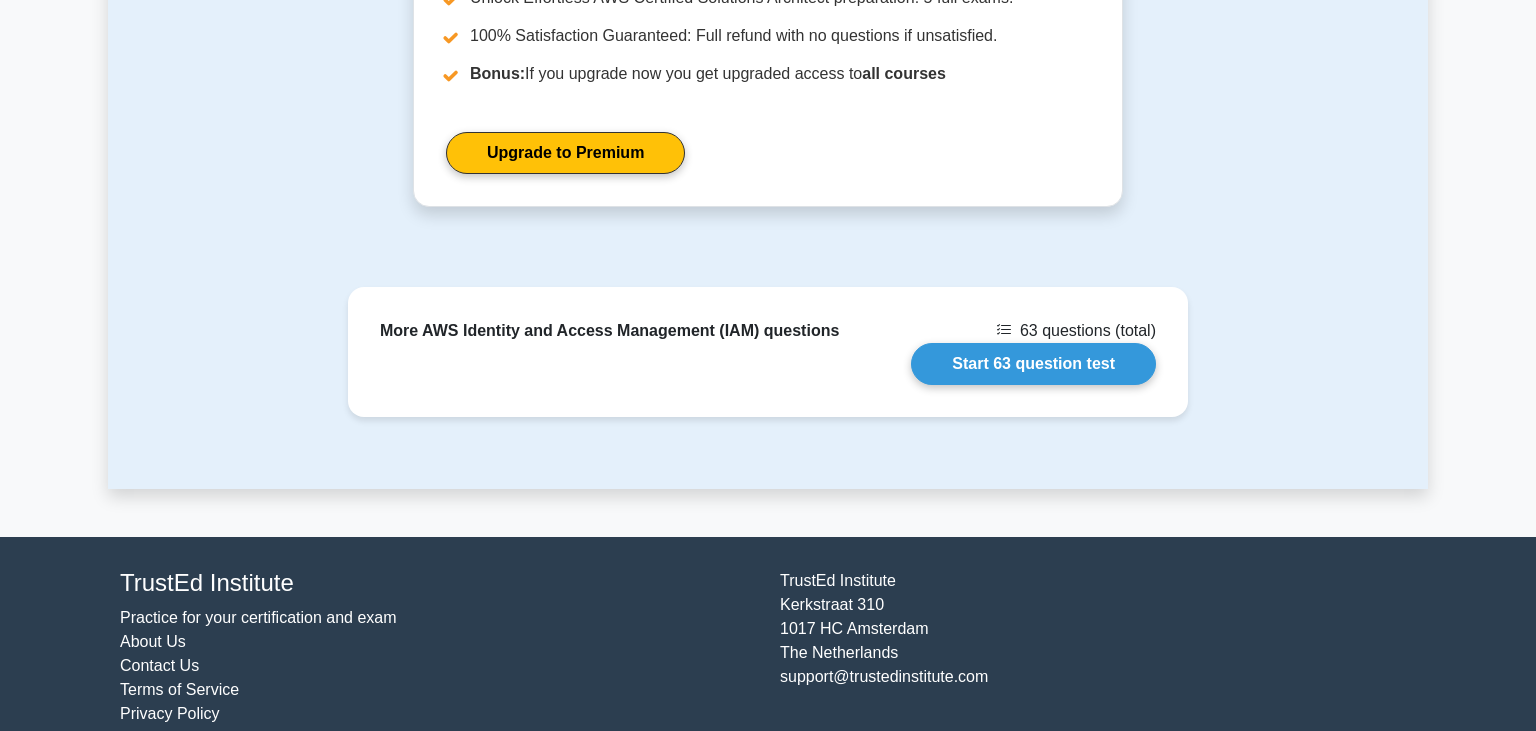 scroll, scrollTop: 1466, scrollLeft: 0, axis: vertical 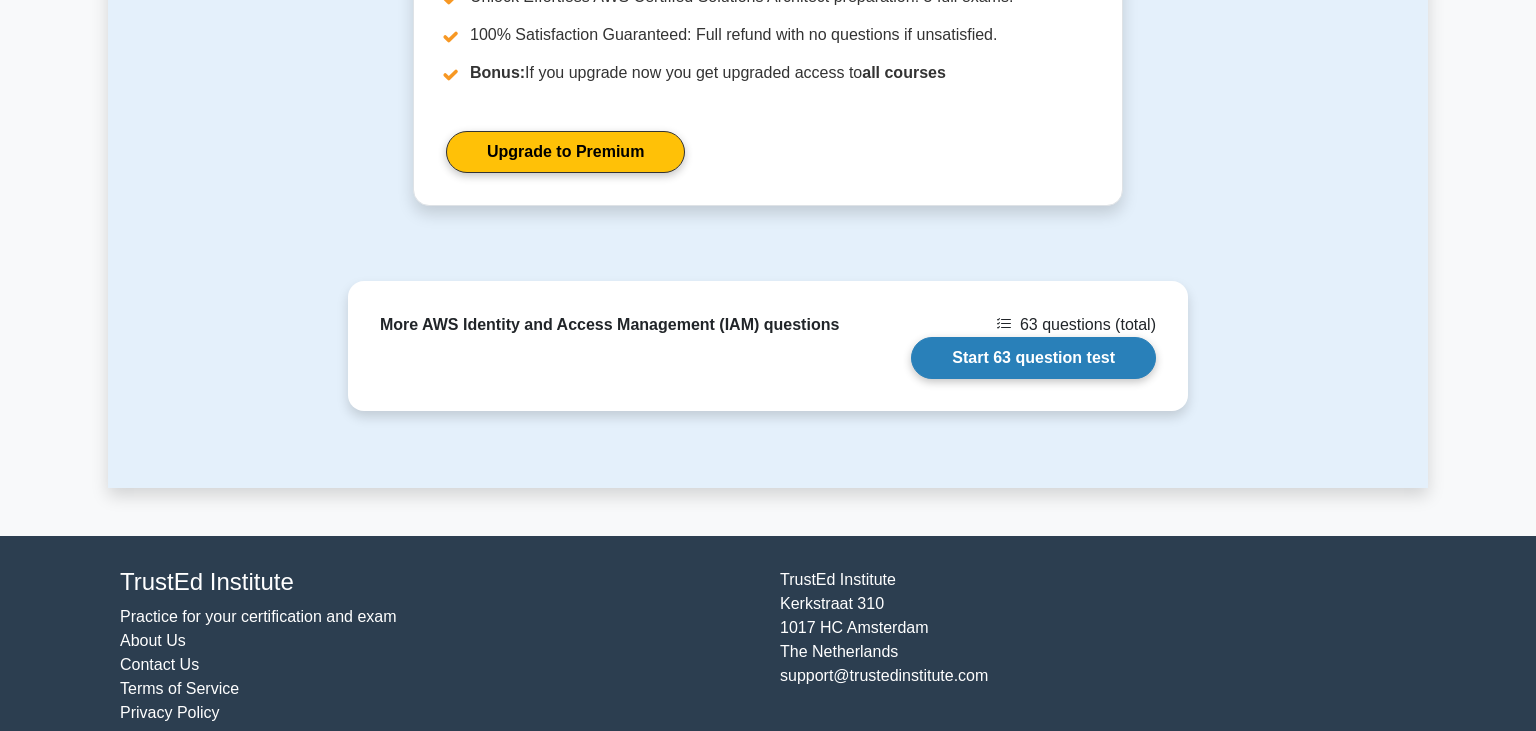 click on "Start 63 question test" at bounding box center [1033, 358] 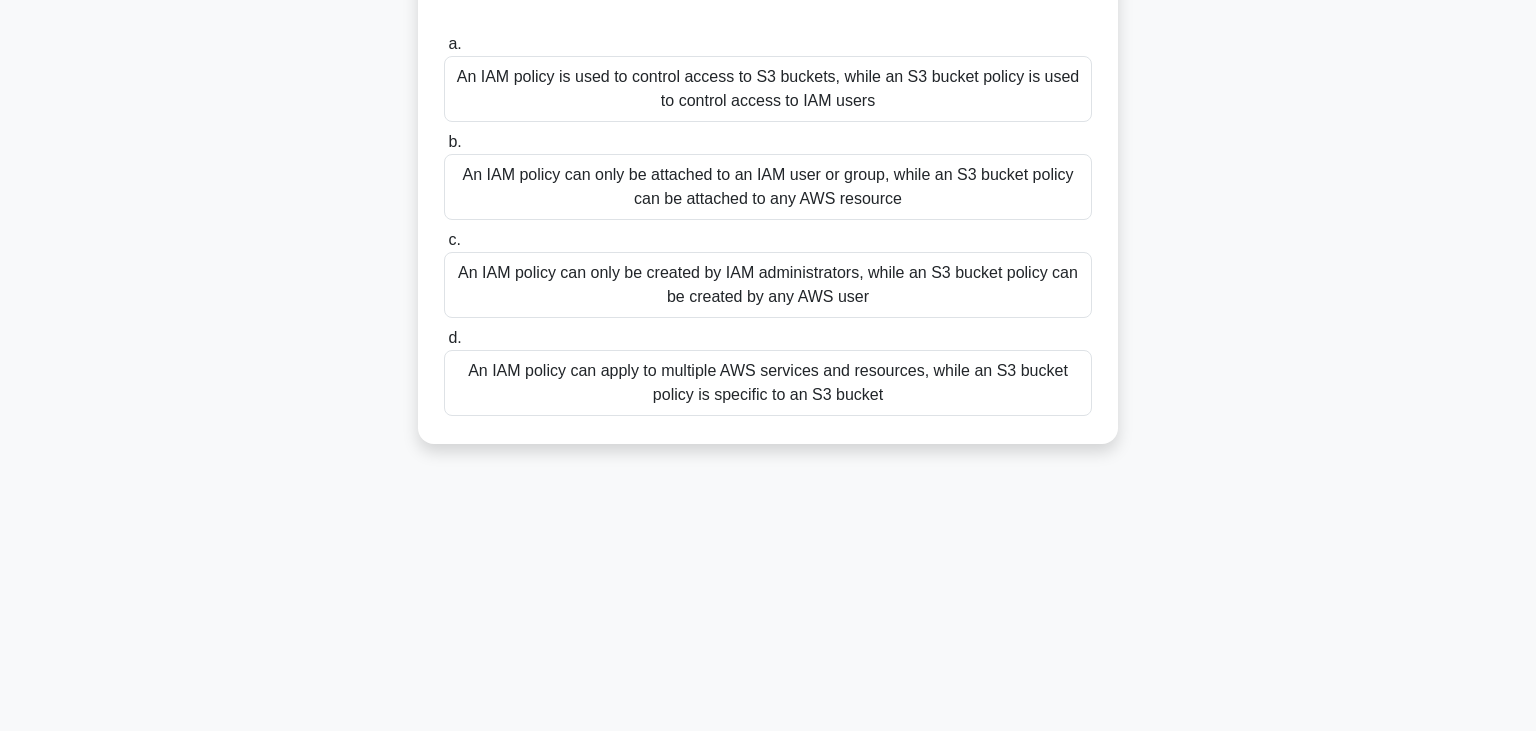 scroll, scrollTop: 205, scrollLeft: 0, axis: vertical 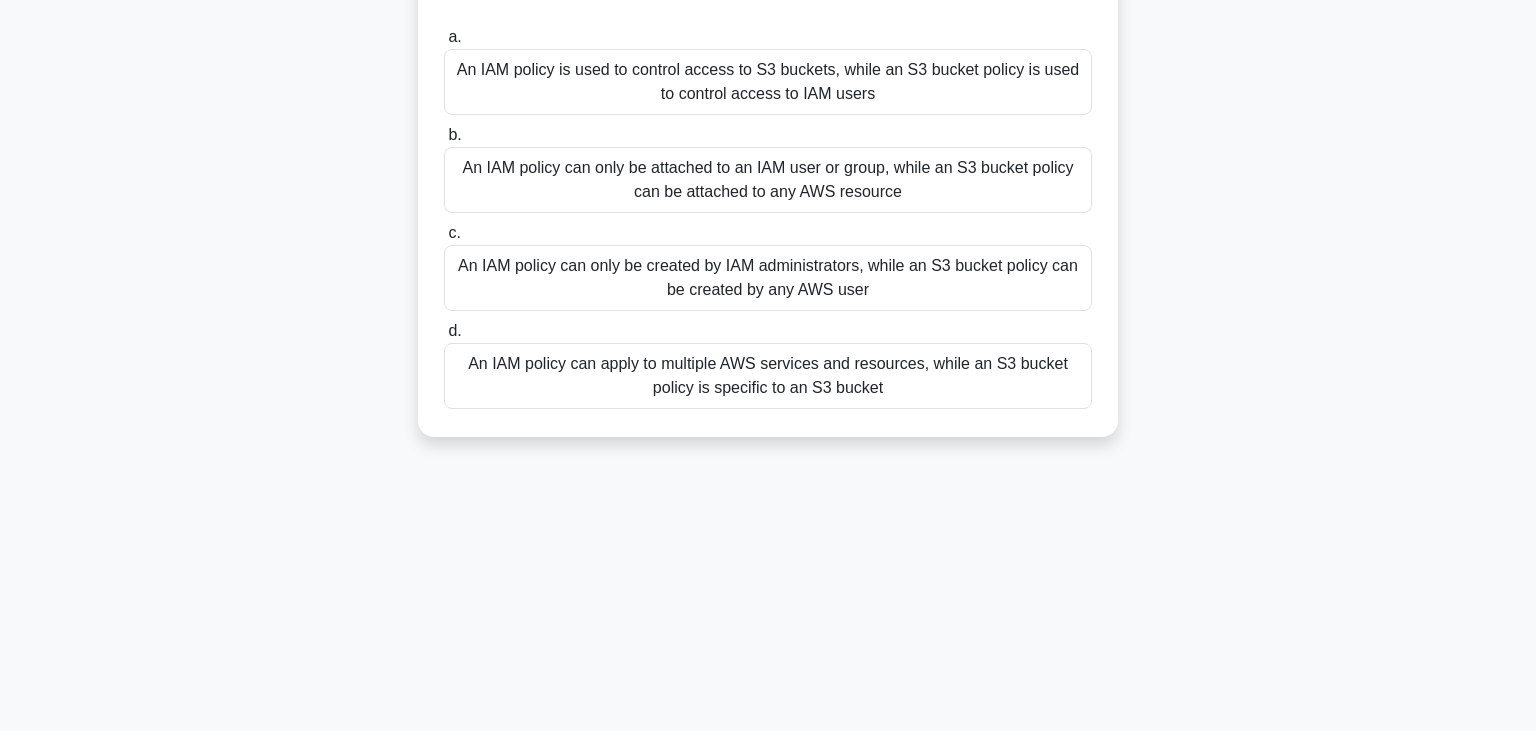 click on "An IAM policy can apply to multiple AWS services and resources, while an S3 bucket policy is specific to an S3 bucket" at bounding box center [768, 376] 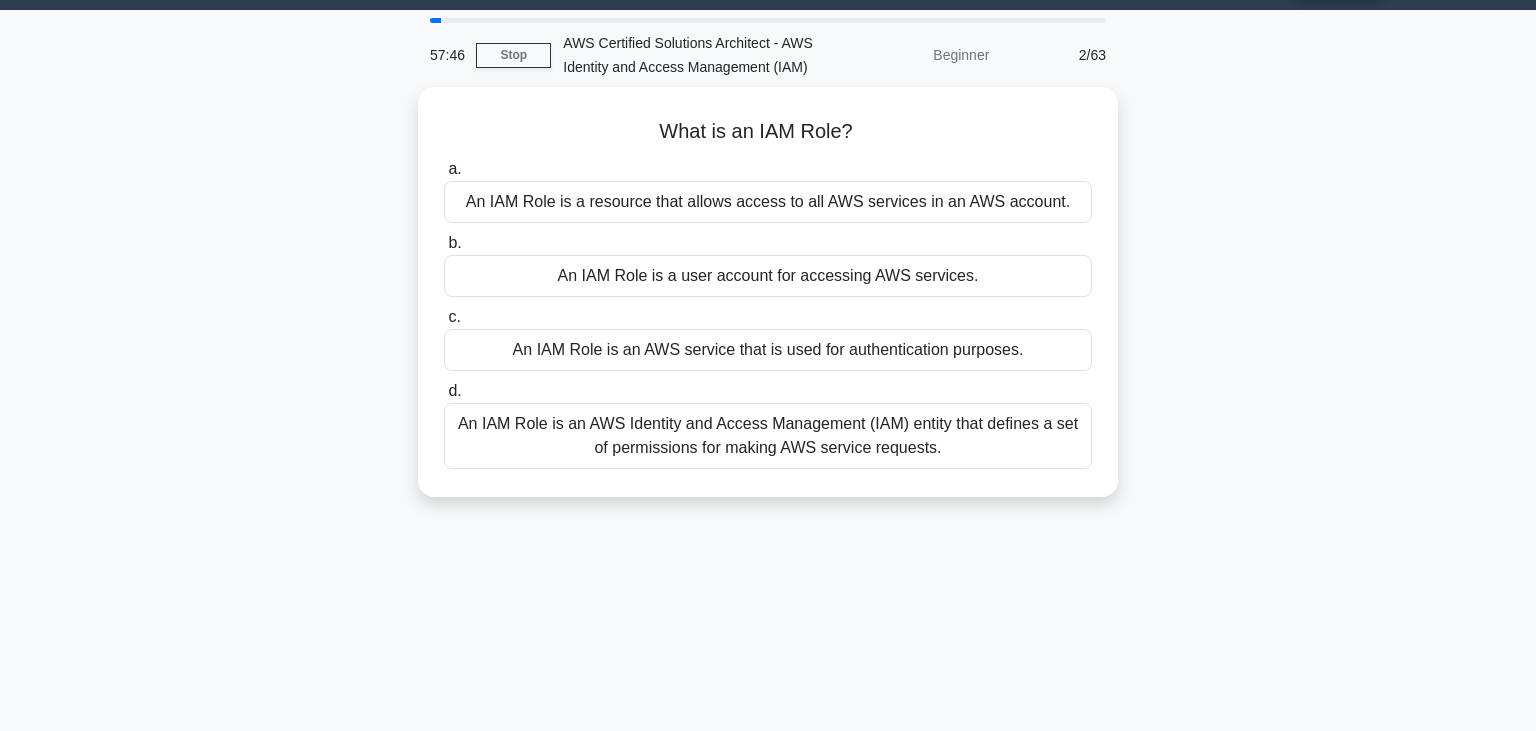 scroll, scrollTop: 55, scrollLeft: 0, axis: vertical 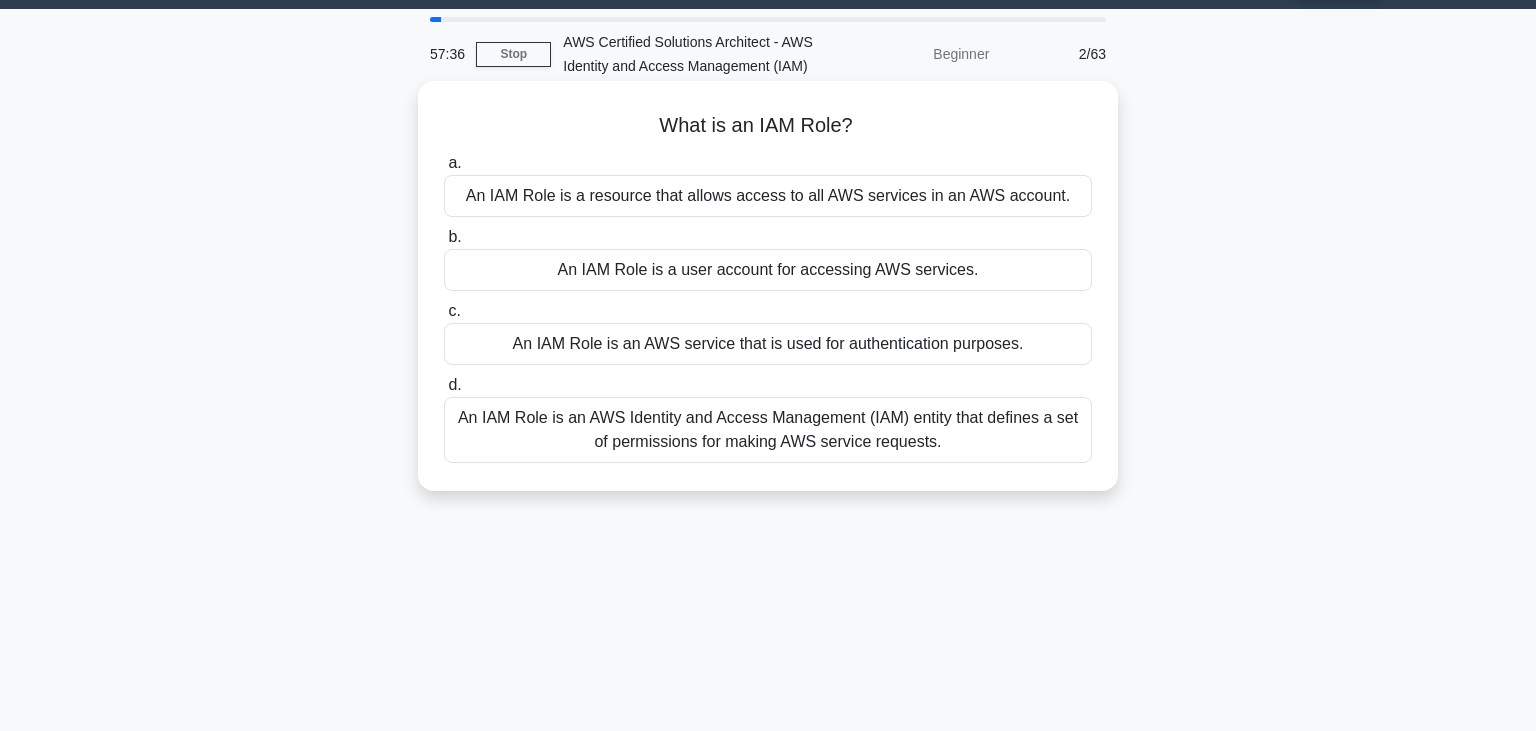 click on "An IAM Role is an AWS Identity and Access Management (IAM) entity that defines a set of permissions for making AWS service requests." at bounding box center (768, 430) 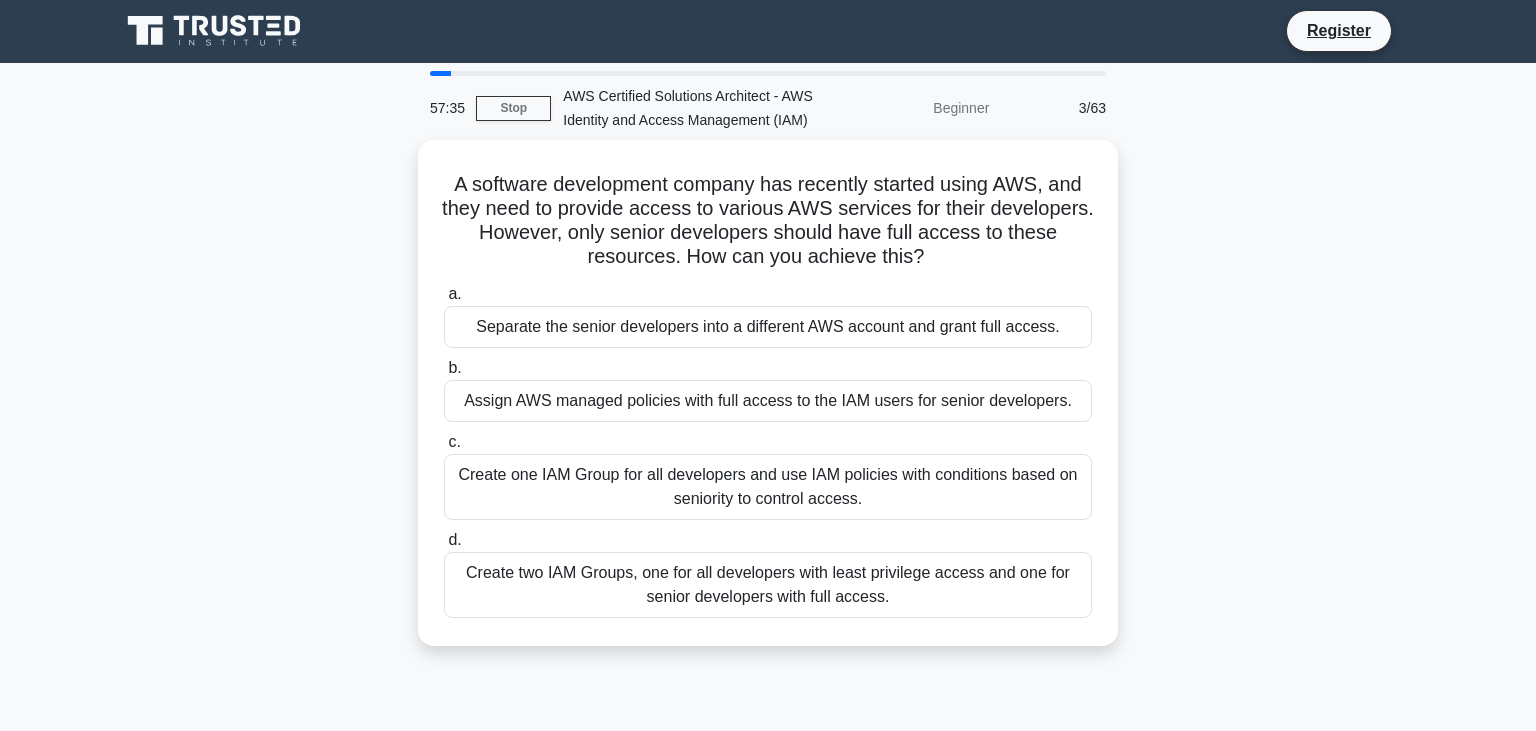 scroll, scrollTop: 0, scrollLeft: 0, axis: both 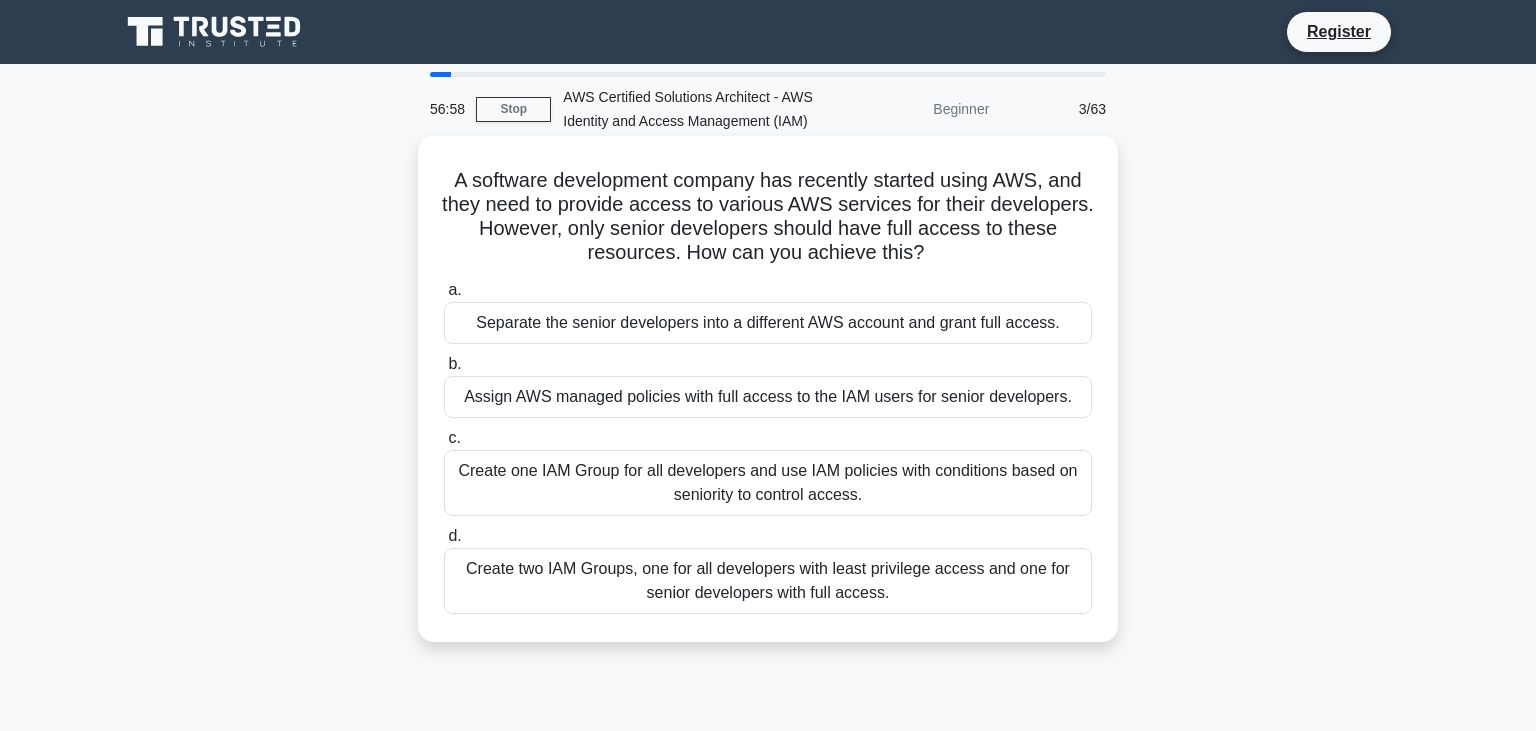 click on "Create two IAM Groups, one for all developers with least privilege access and one for senior developers with full access." at bounding box center [768, 581] 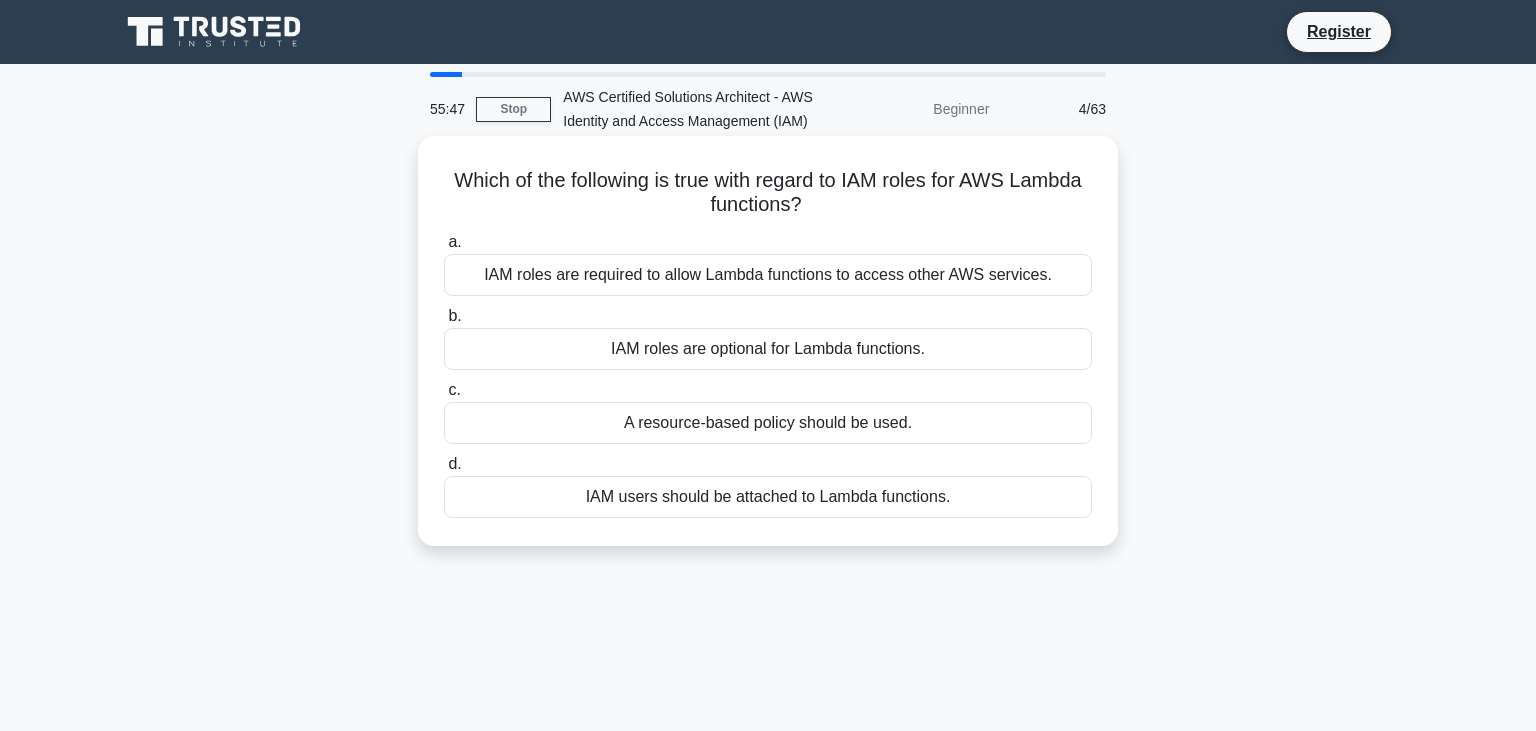 click on "IAM roles are required to allow Lambda functions to access other AWS services." at bounding box center (768, 275) 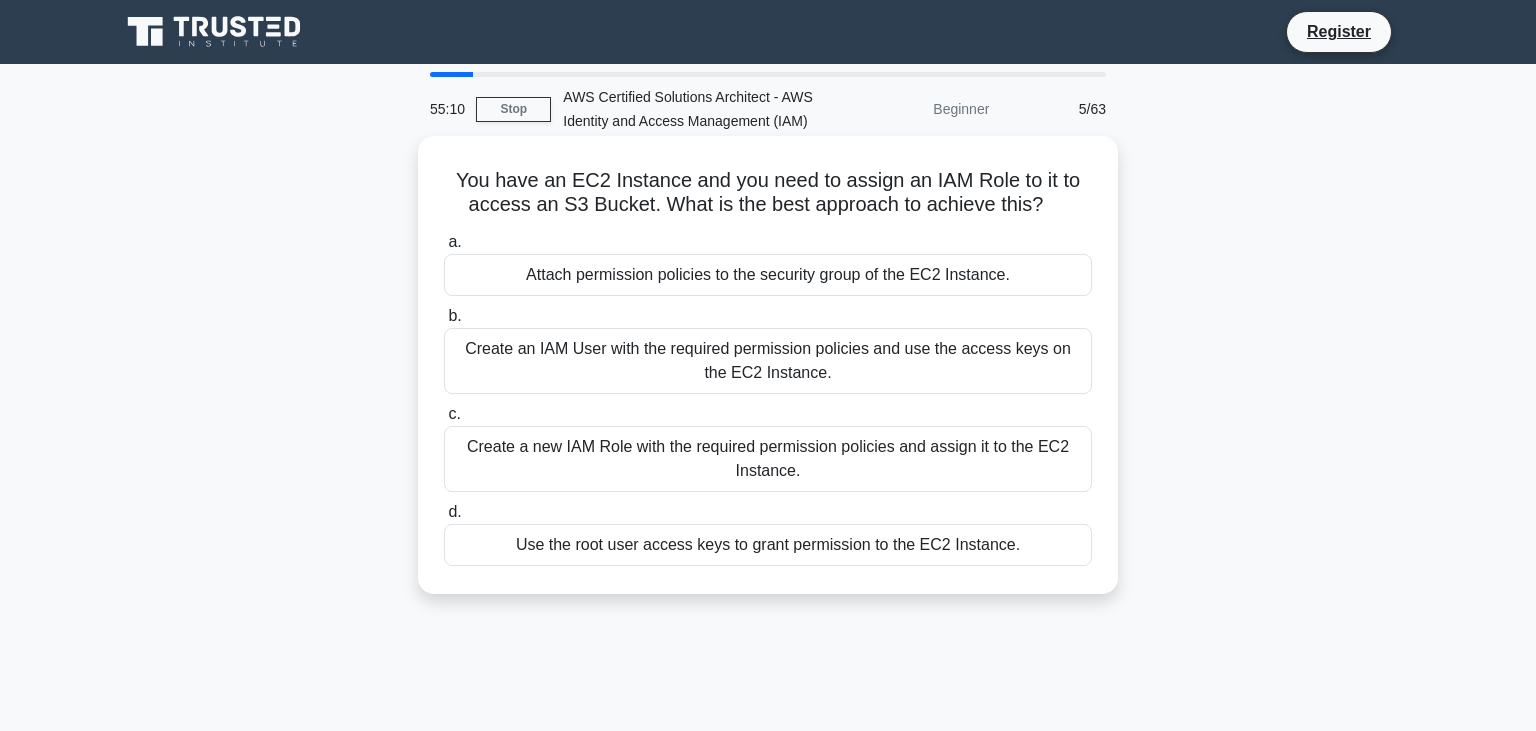 click on "Create a new IAM Role with the required permission policies and assign it to the EC2 Instance." at bounding box center (768, 459) 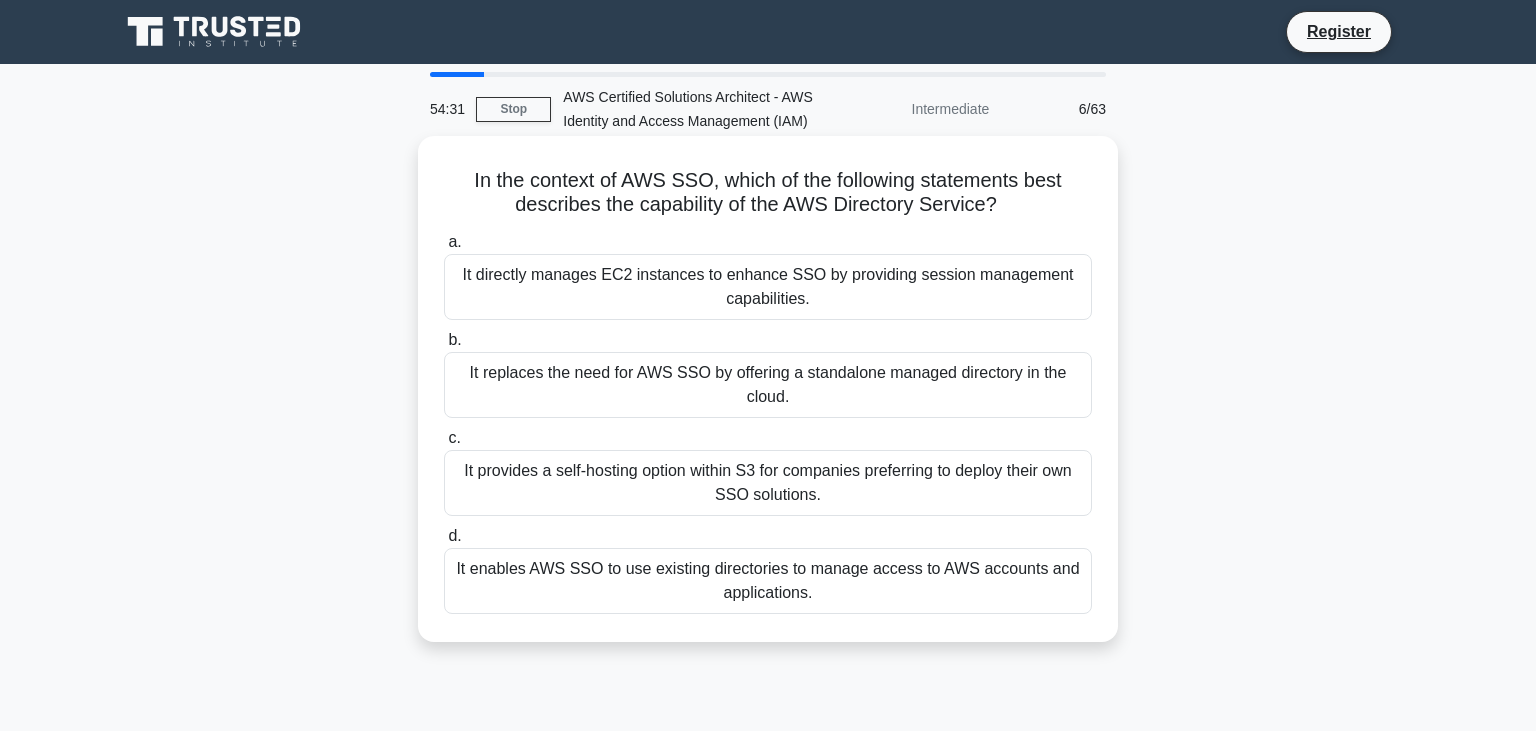 click on "It enables AWS SSO to use existing directories to manage access to AWS accounts and applications." at bounding box center [768, 581] 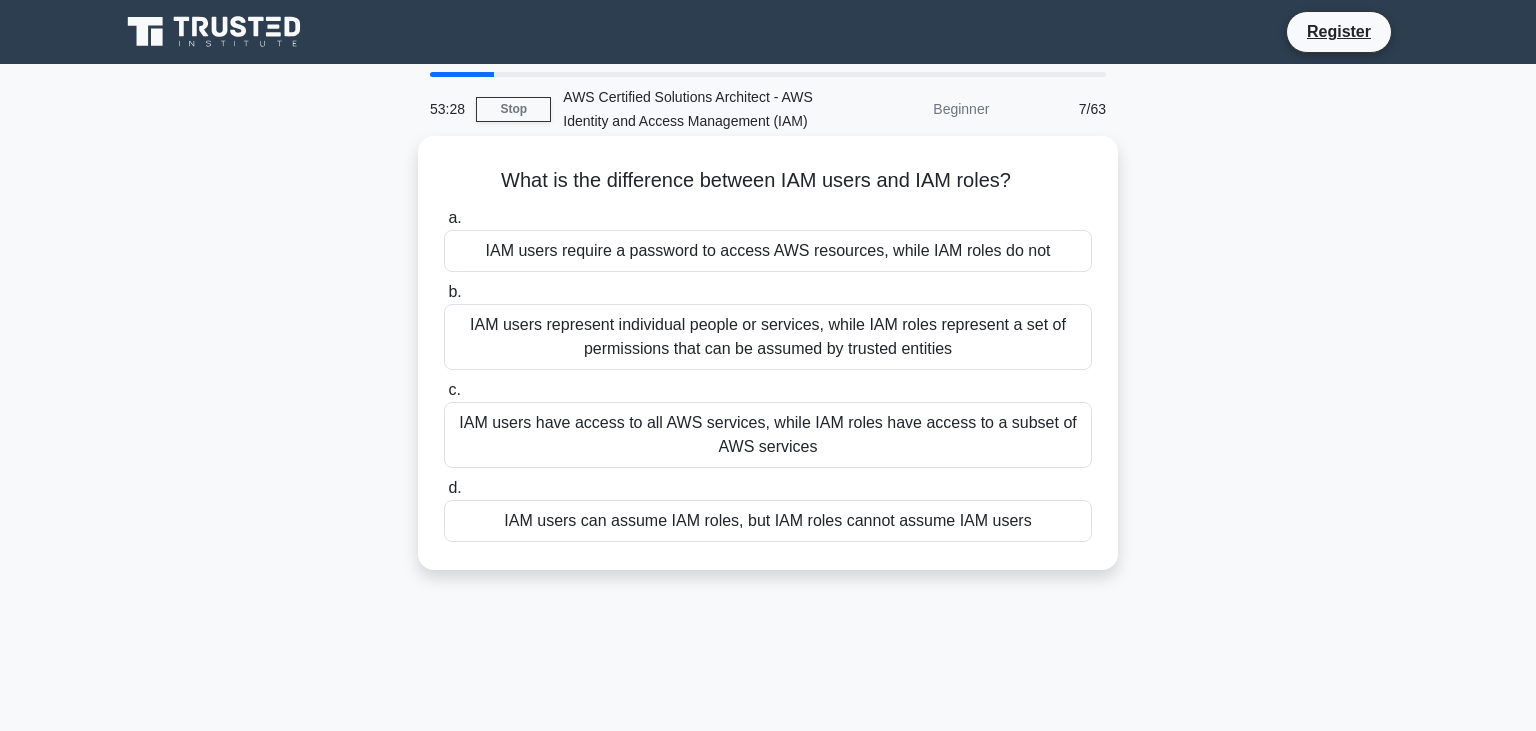 click on "IAM users represent individual people or services, while IAM roles represent a set of permissions that can be assumed by trusted entities" at bounding box center [768, 337] 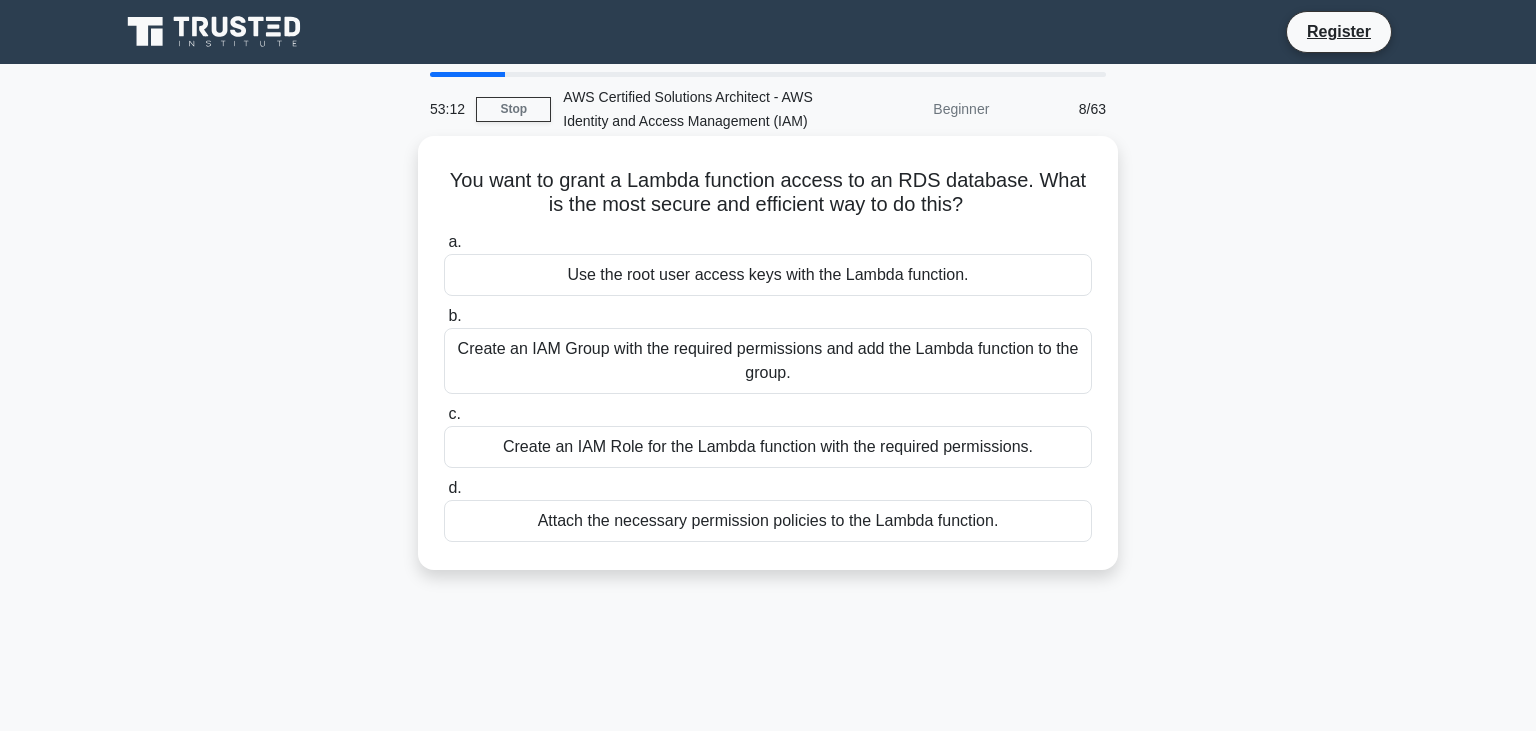 click on "Create an IAM Role for the Lambda function with the required permissions." at bounding box center (768, 447) 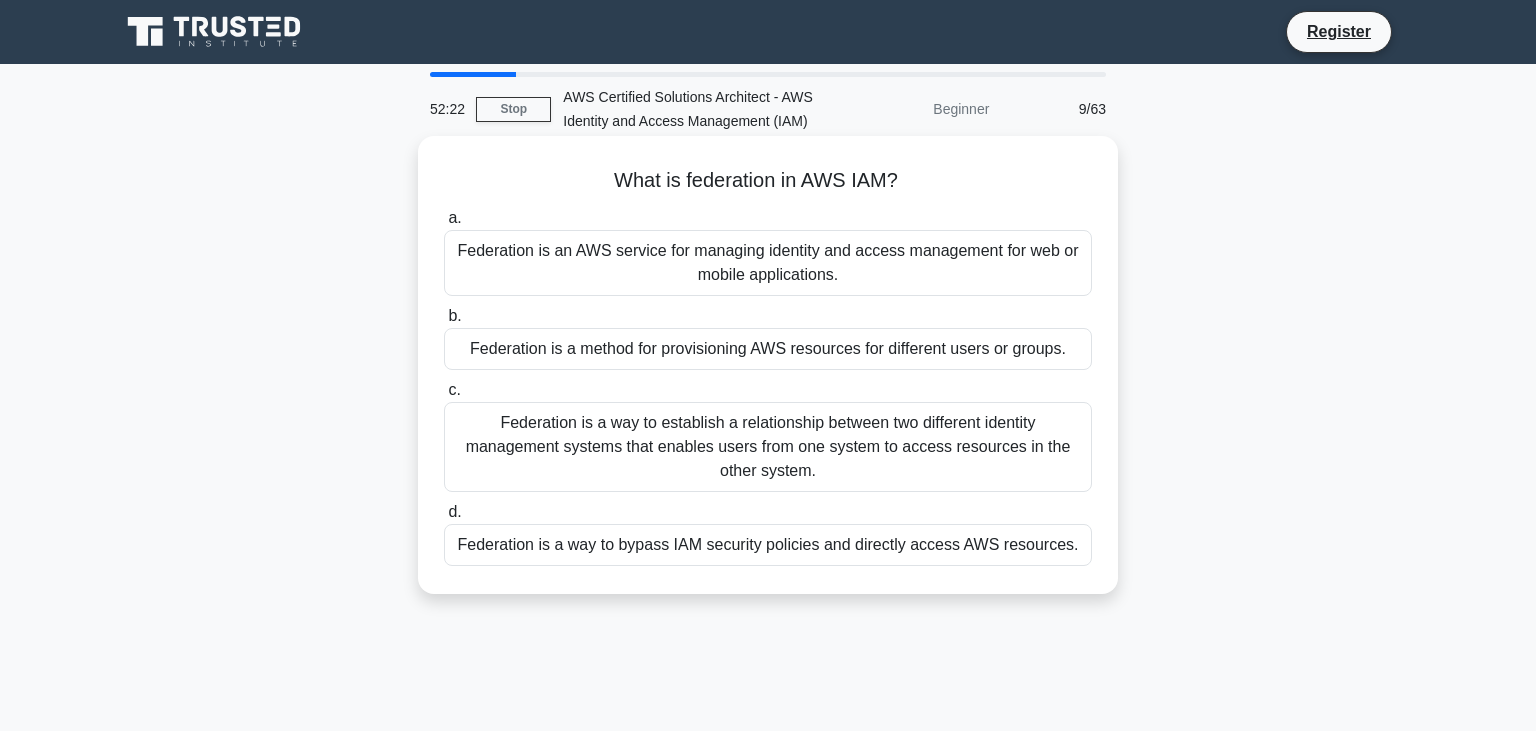 click on "Federation is an AWS service for managing identity and access management for web or mobile applications." at bounding box center (768, 263) 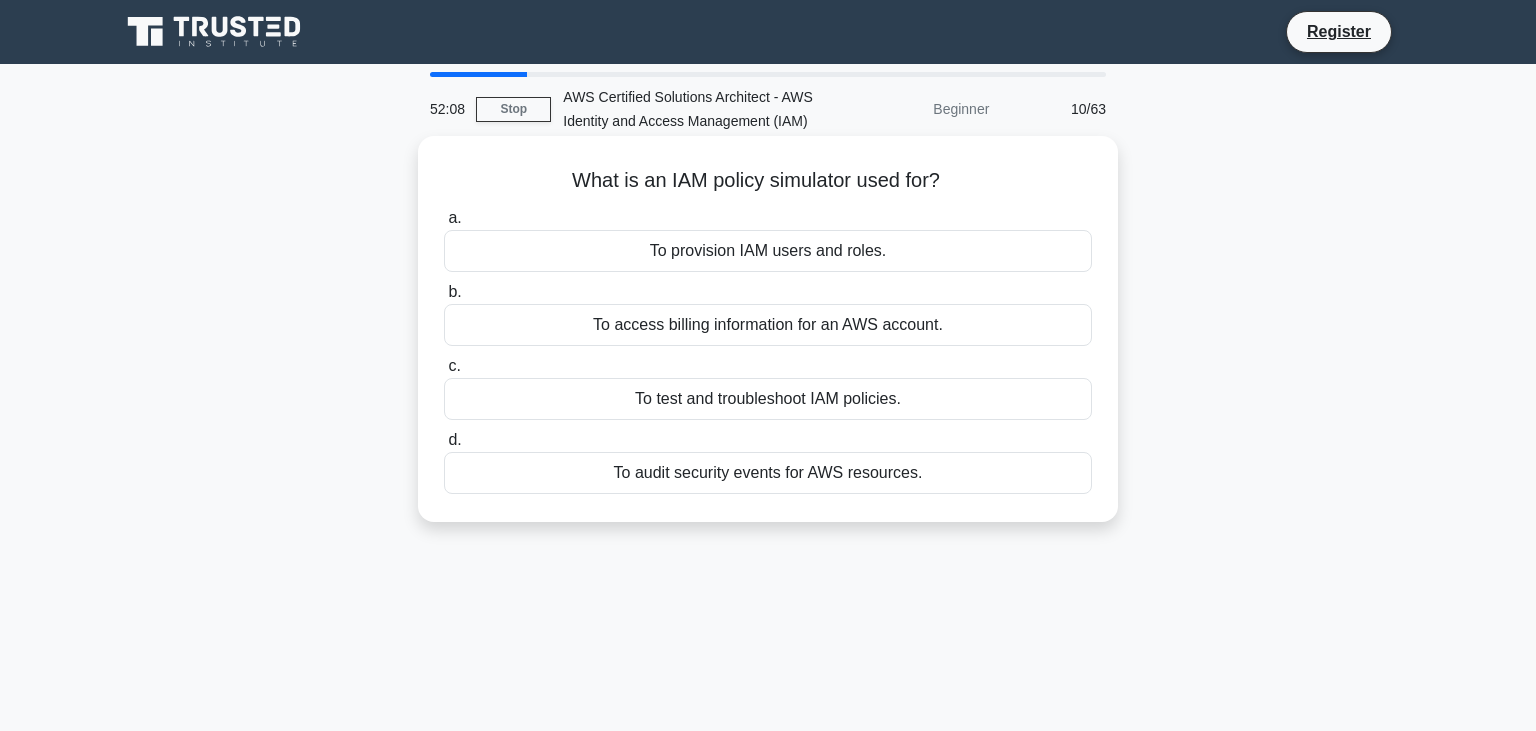 click on "To test and troubleshoot IAM policies." at bounding box center (768, 399) 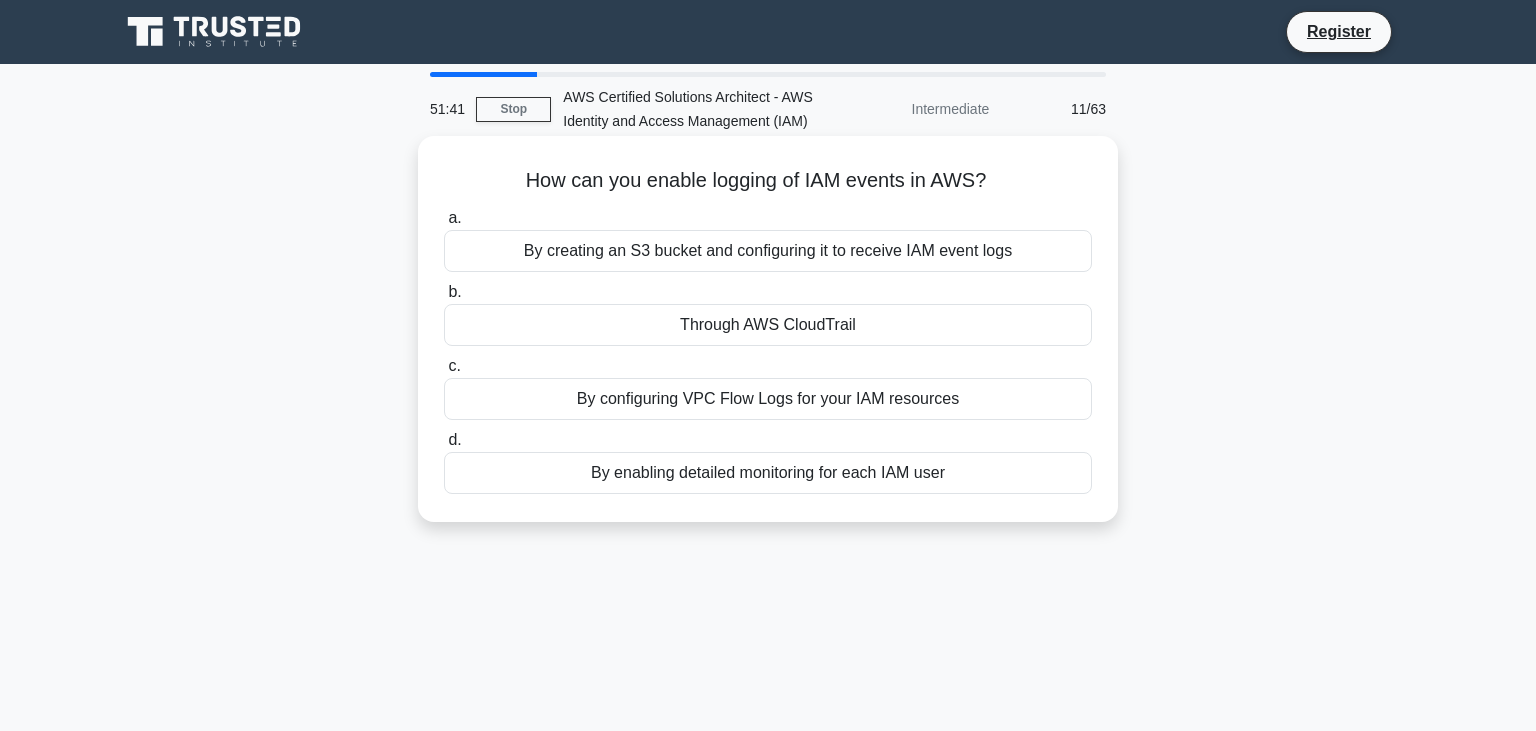 click on "Through AWS CloudTrail" at bounding box center (768, 325) 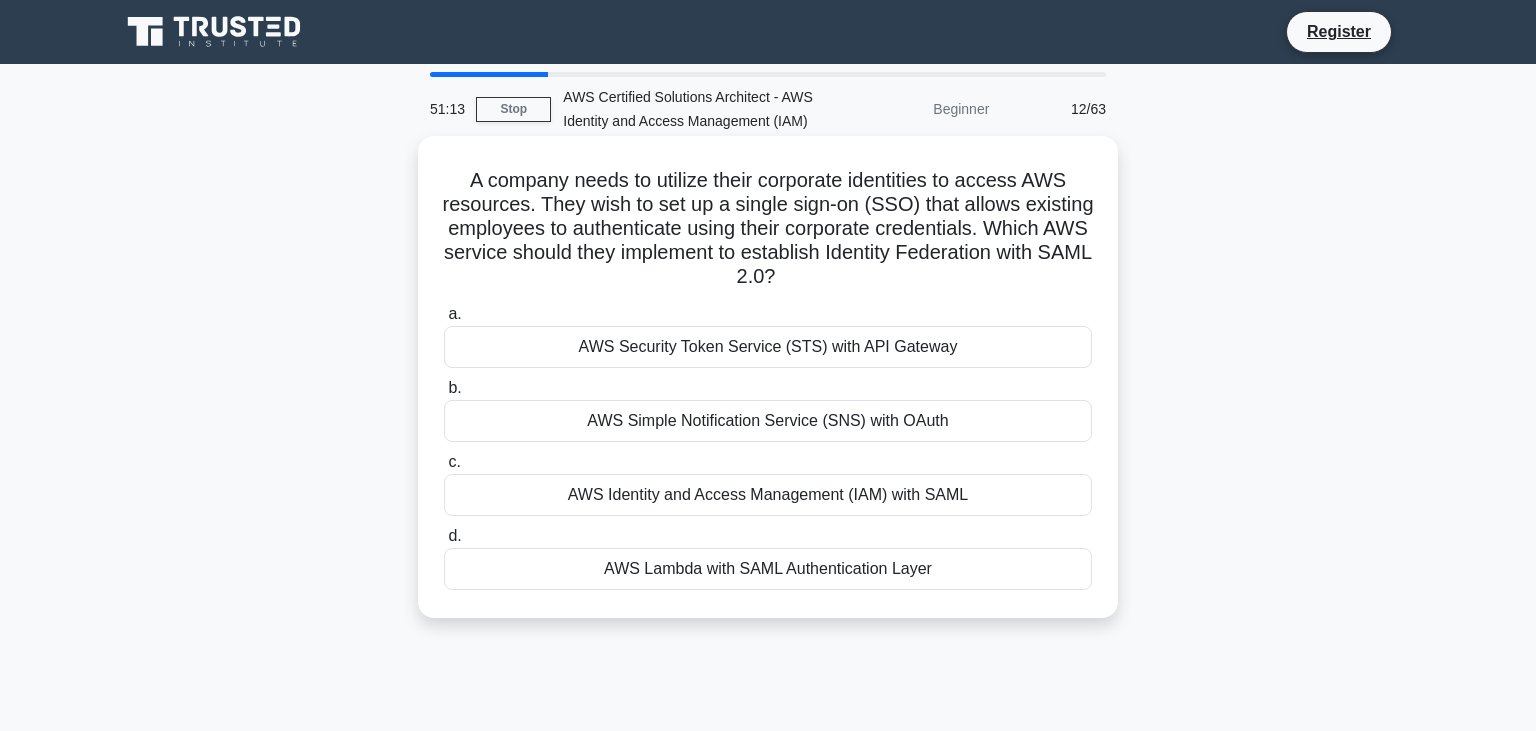 click on "AWS Identity and Access Management (IAM) with SAML" at bounding box center (768, 495) 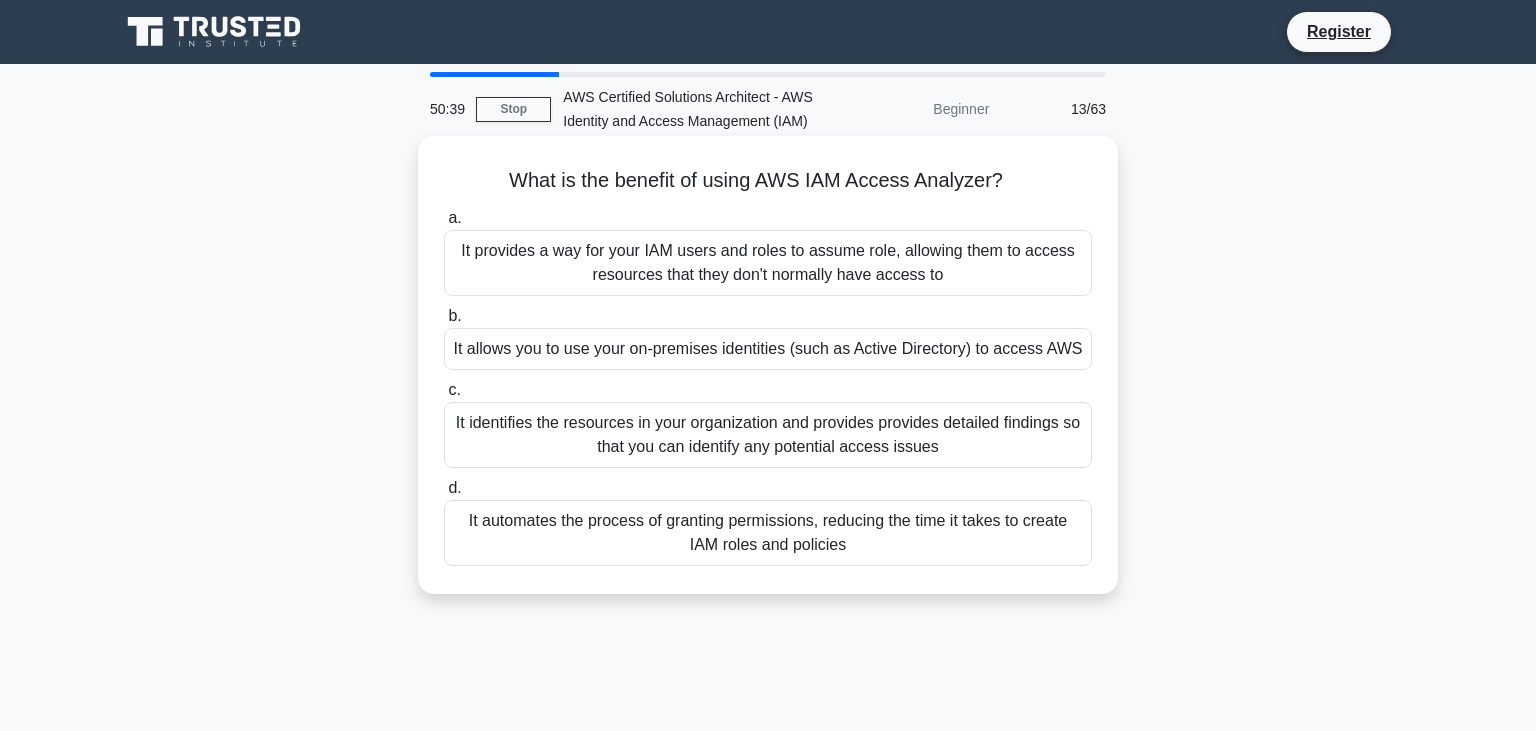 click on "It identifies the resources in your organization and provides provides detailed findings so that you can identify any potential access issues" at bounding box center (768, 435) 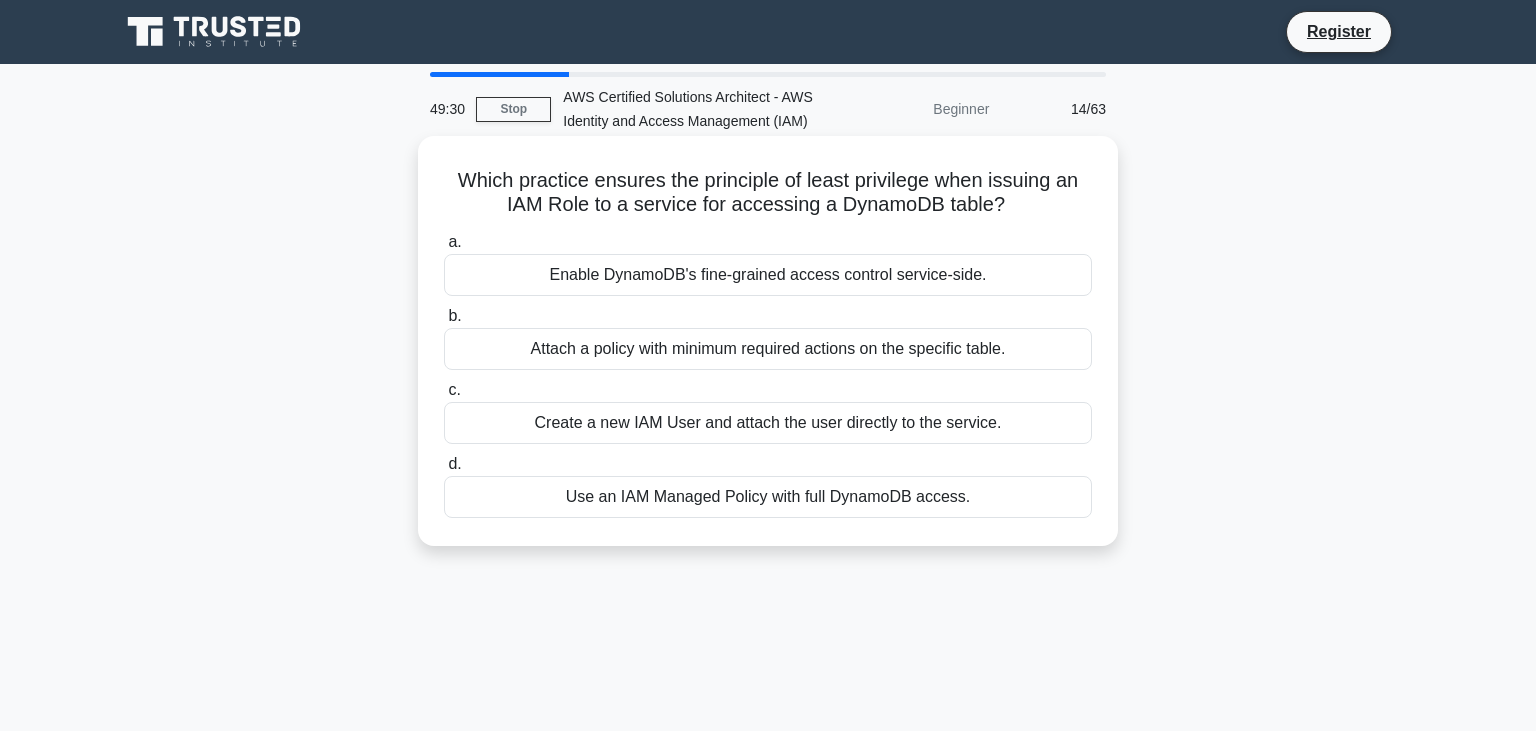 click on "Enable DynamoDB's fine-grained access control service-side." at bounding box center [768, 275] 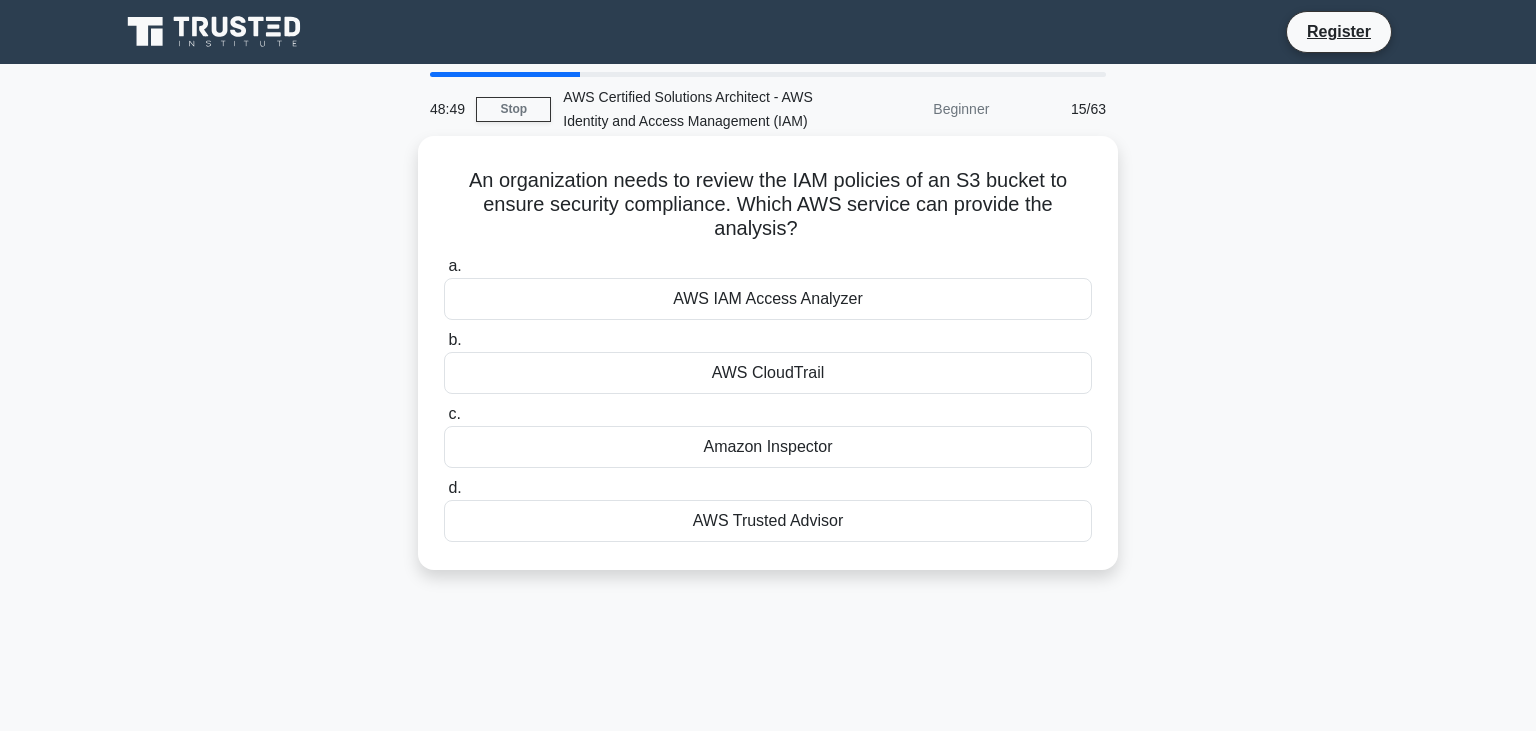 click on "AWS IAM Access Analyzer" at bounding box center [768, 299] 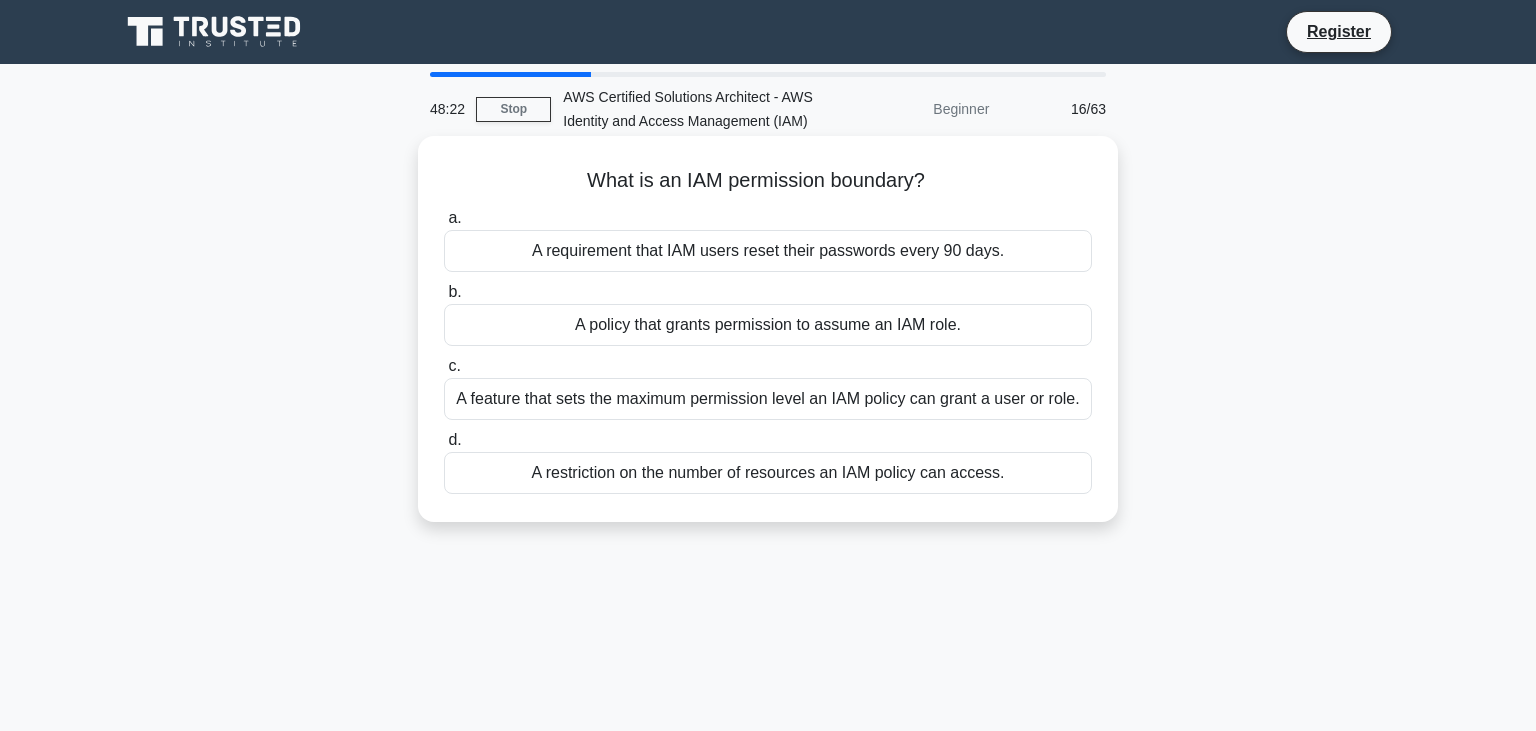 click on "A feature that sets the maximum permission level an IAM policy can grant a user or role." at bounding box center (768, 399) 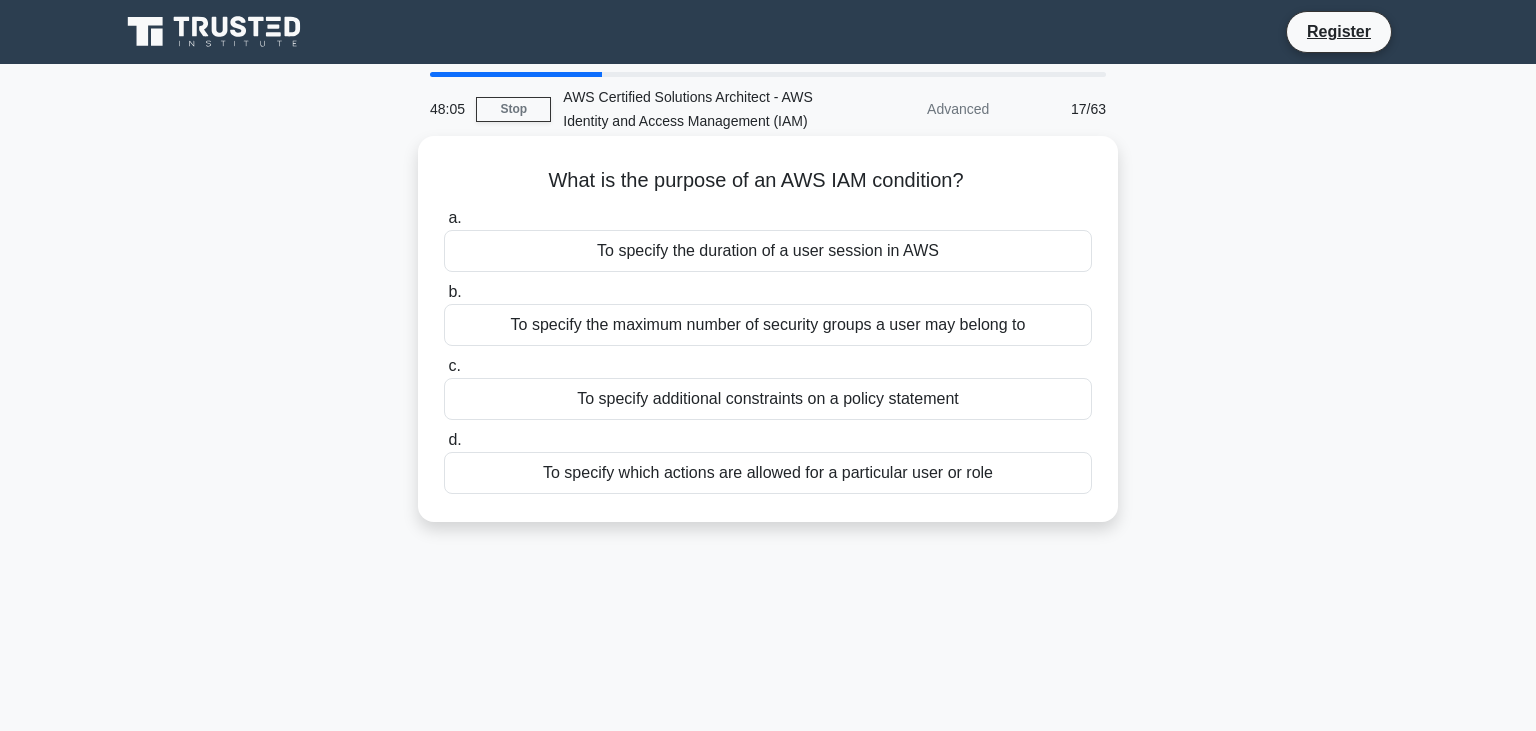 click on "To specify additional constraints on a policy statement" at bounding box center (768, 399) 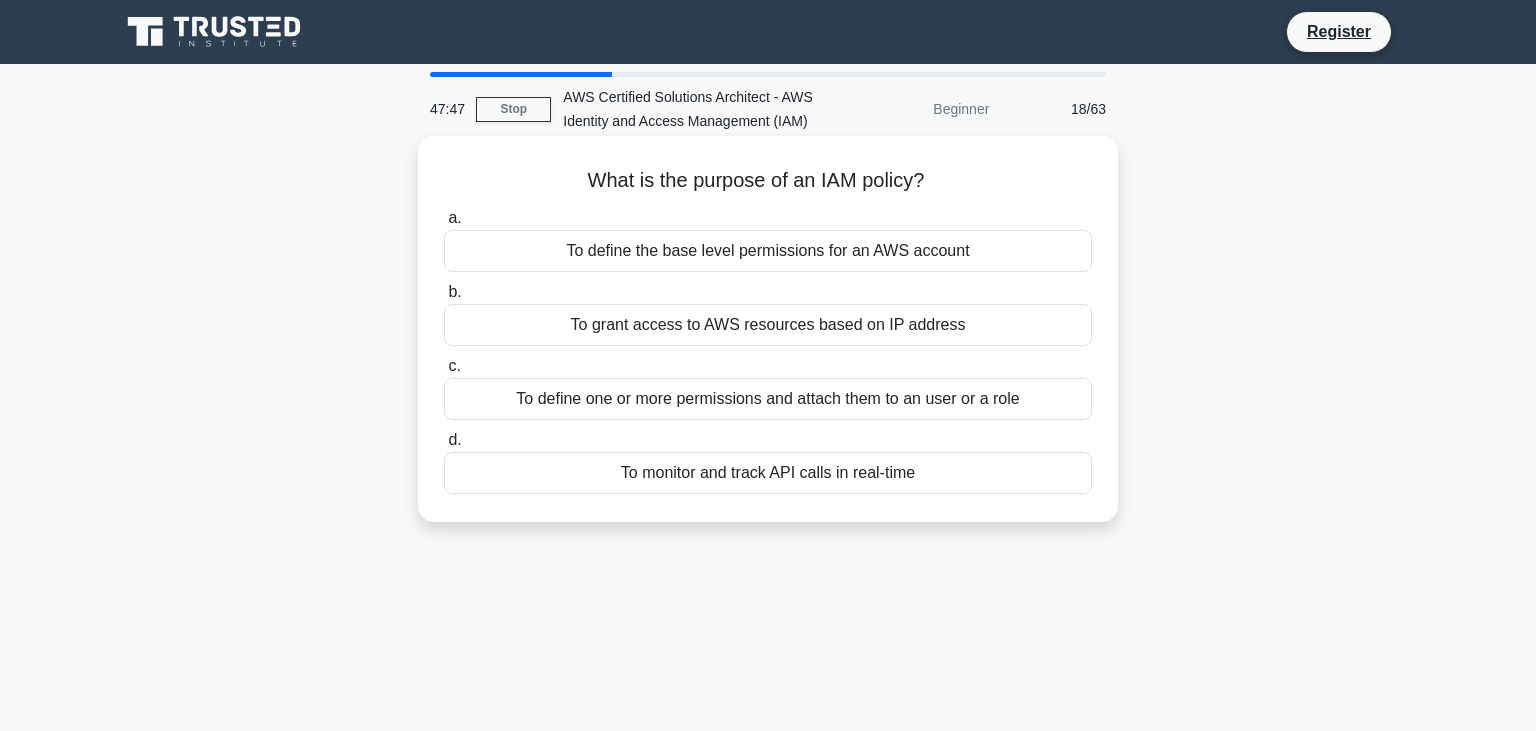 click on "To define one or more permissions and attach them to an user or a role" at bounding box center (768, 399) 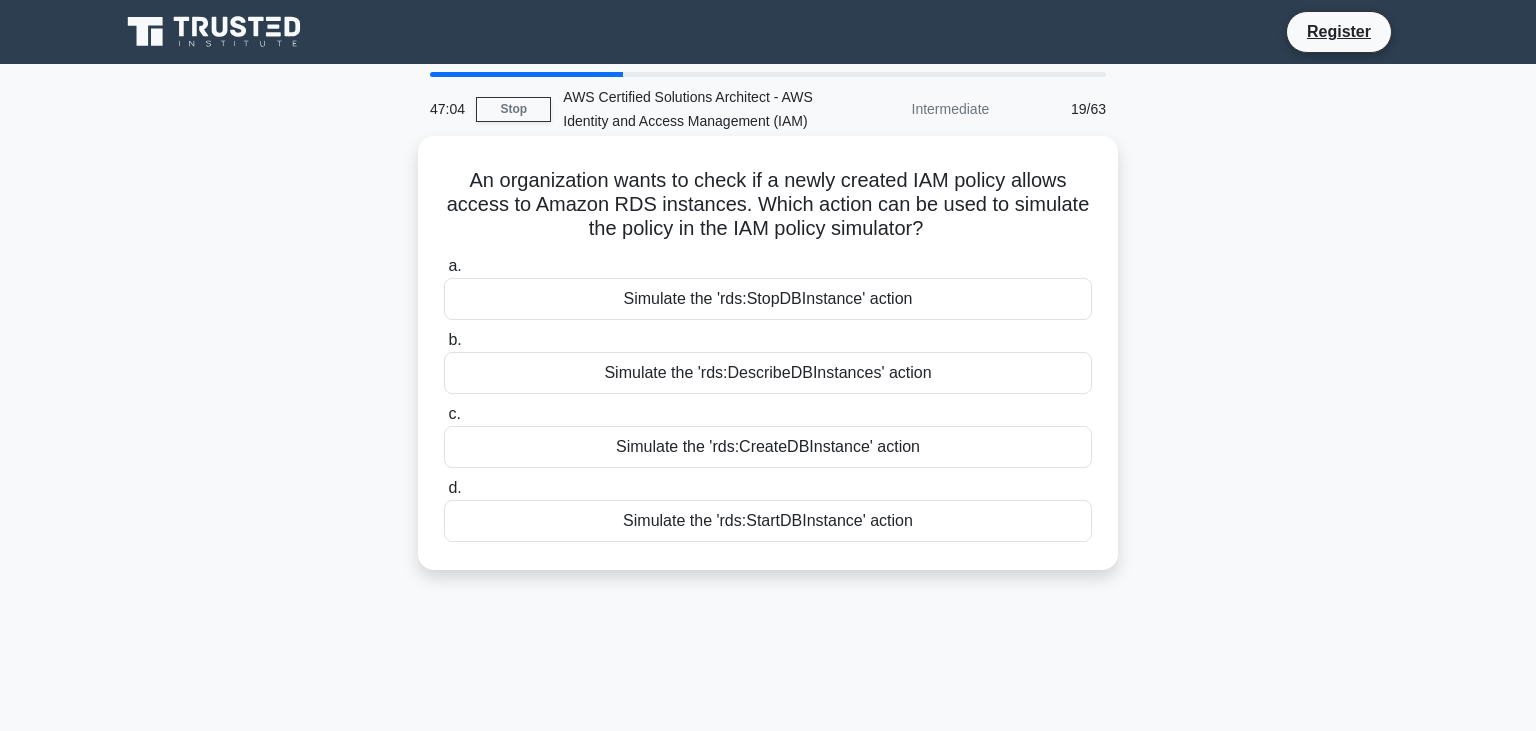 click on "Simulate the 'rds:DescribeDBInstances' action" at bounding box center [768, 373] 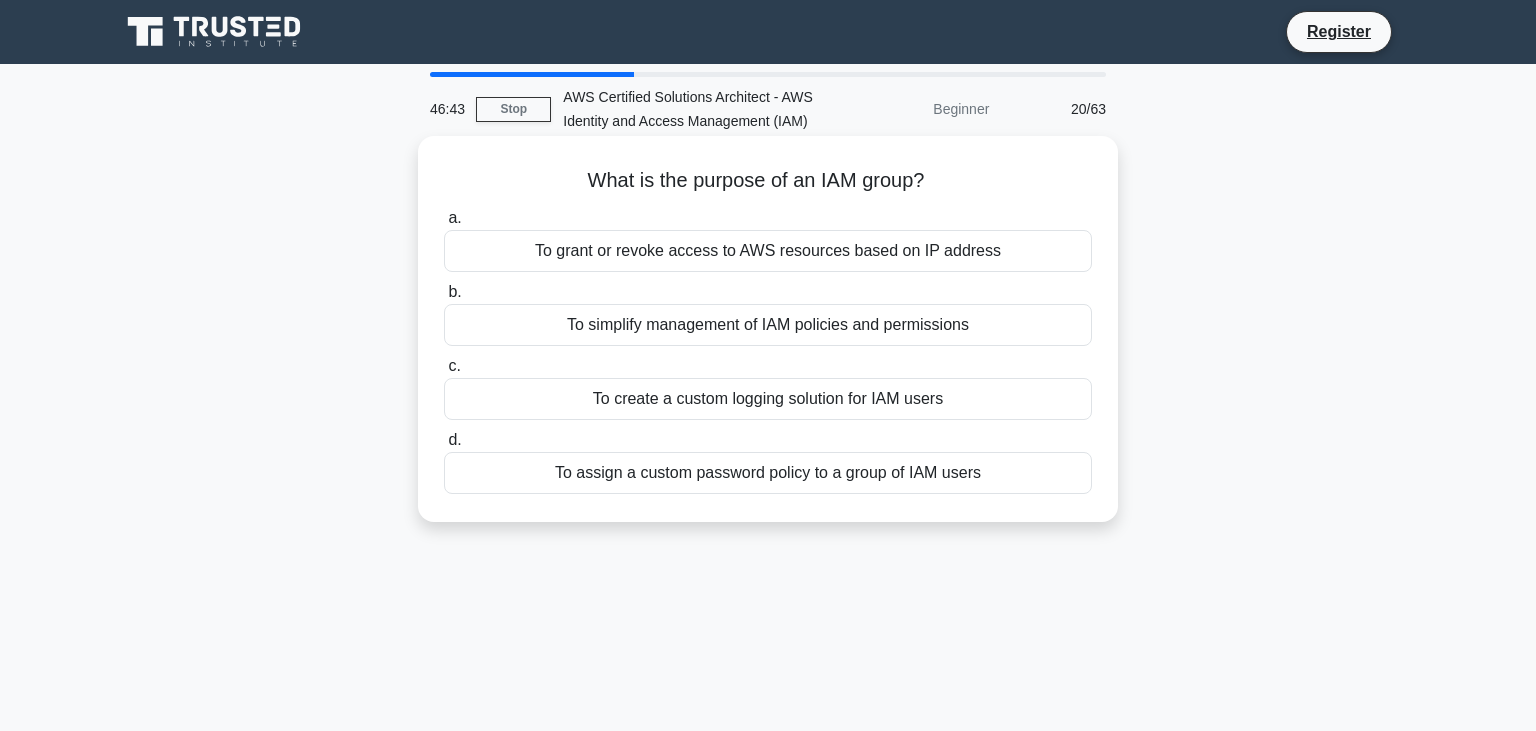 click on "To simplify management of IAM policies and permissions" at bounding box center [768, 325] 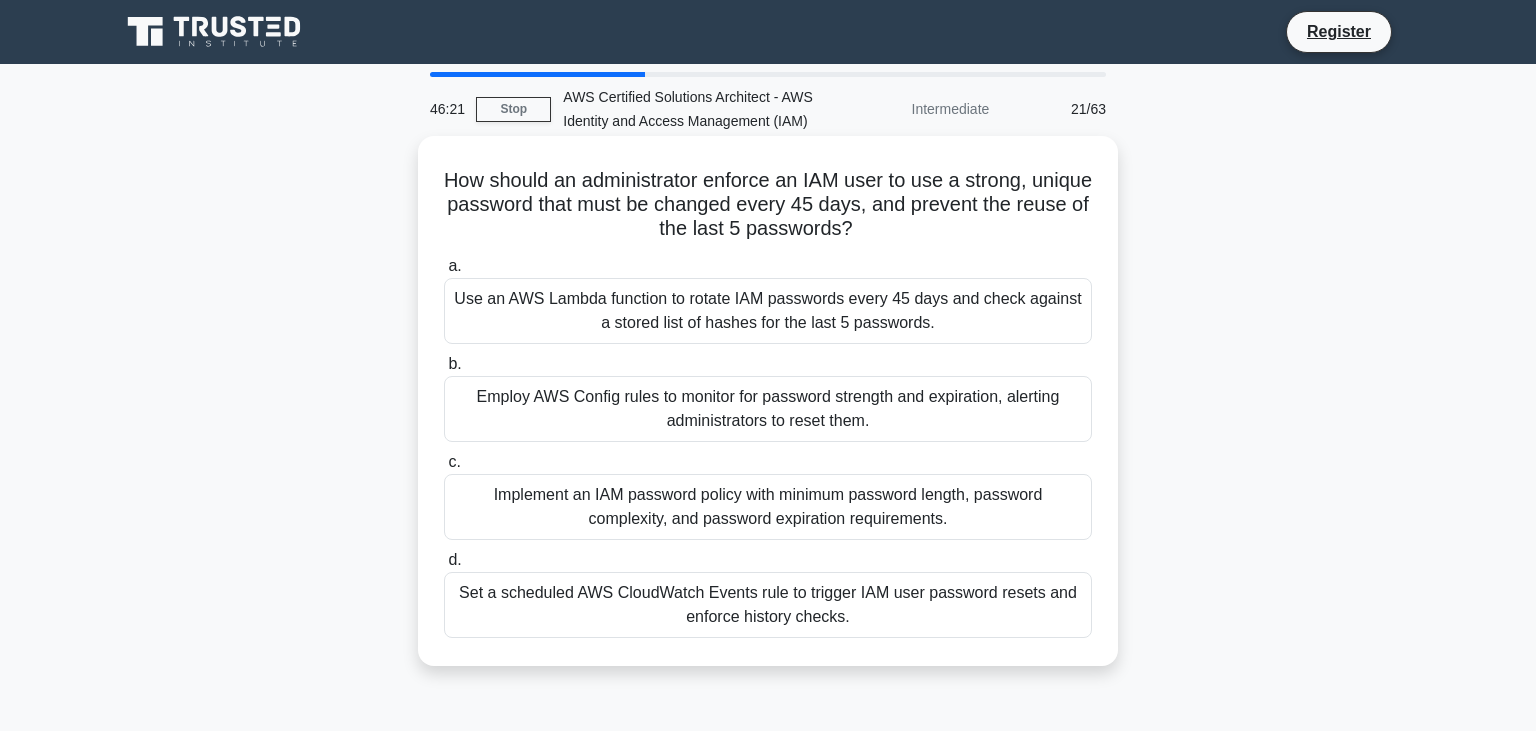 click on "Implement an IAM password policy with minimum password length, password complexity, and password expiration requirements." at bounding box center [768, 507] 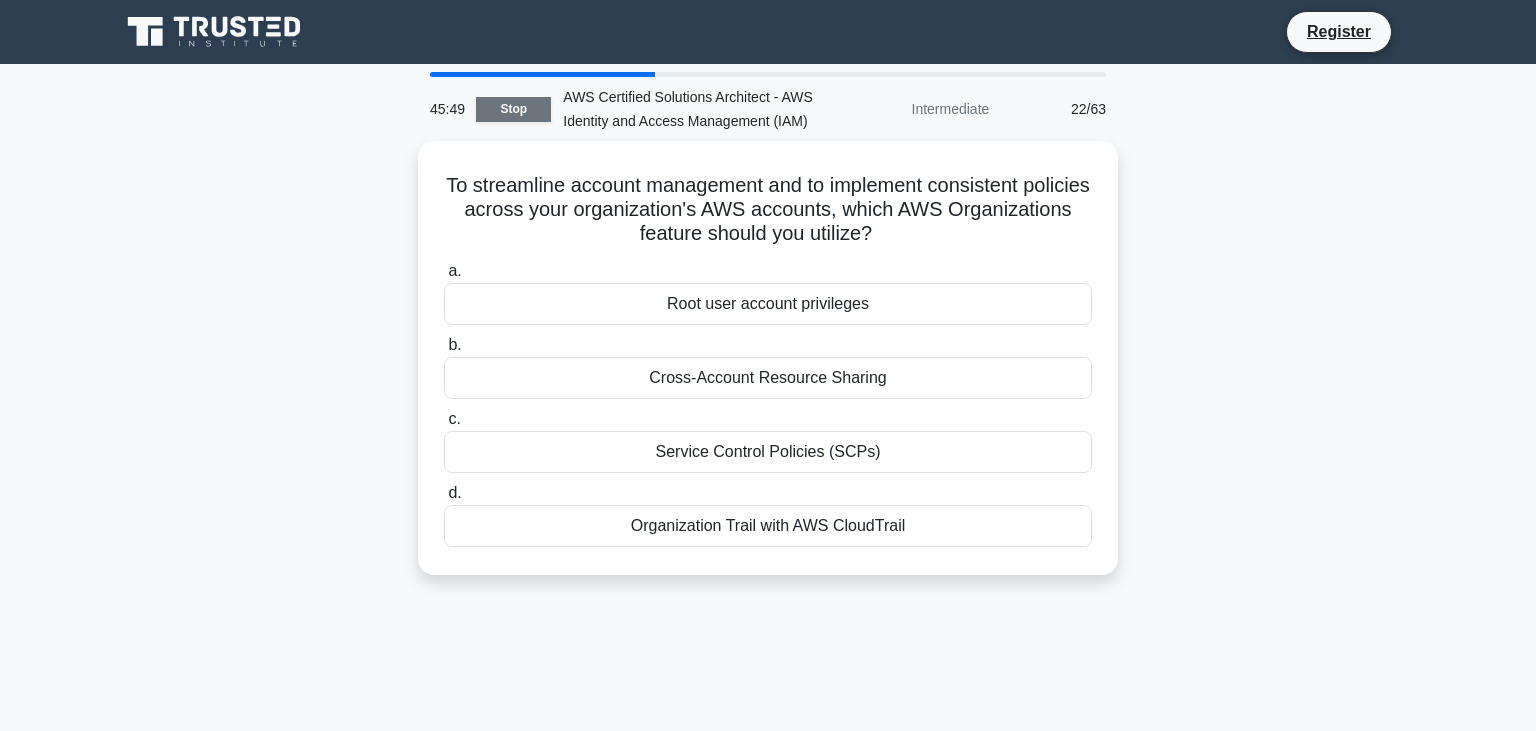 click on "Stop" at bounding box center (513, 109) 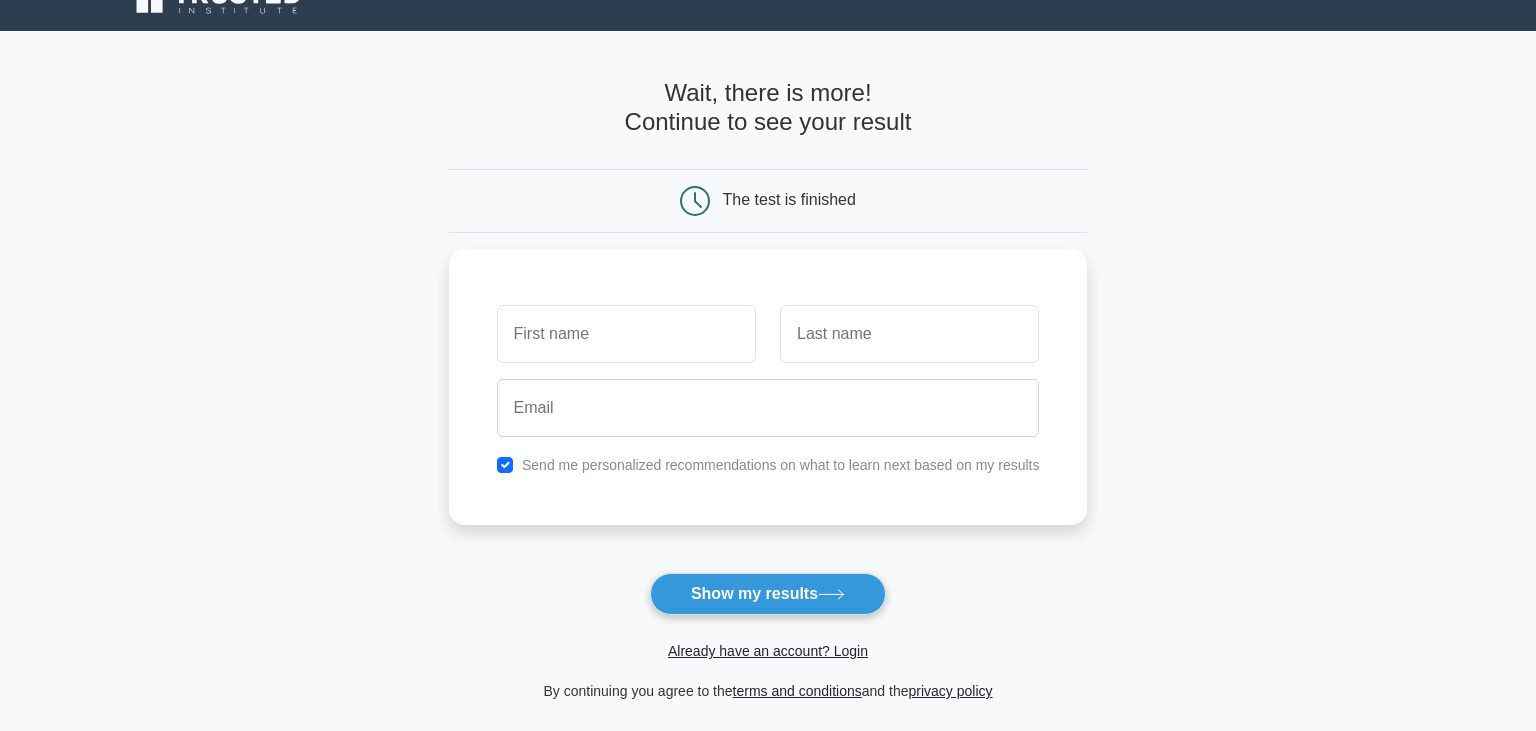 scroll, scrollTop: 0, scrollLeft: 0, axis: both 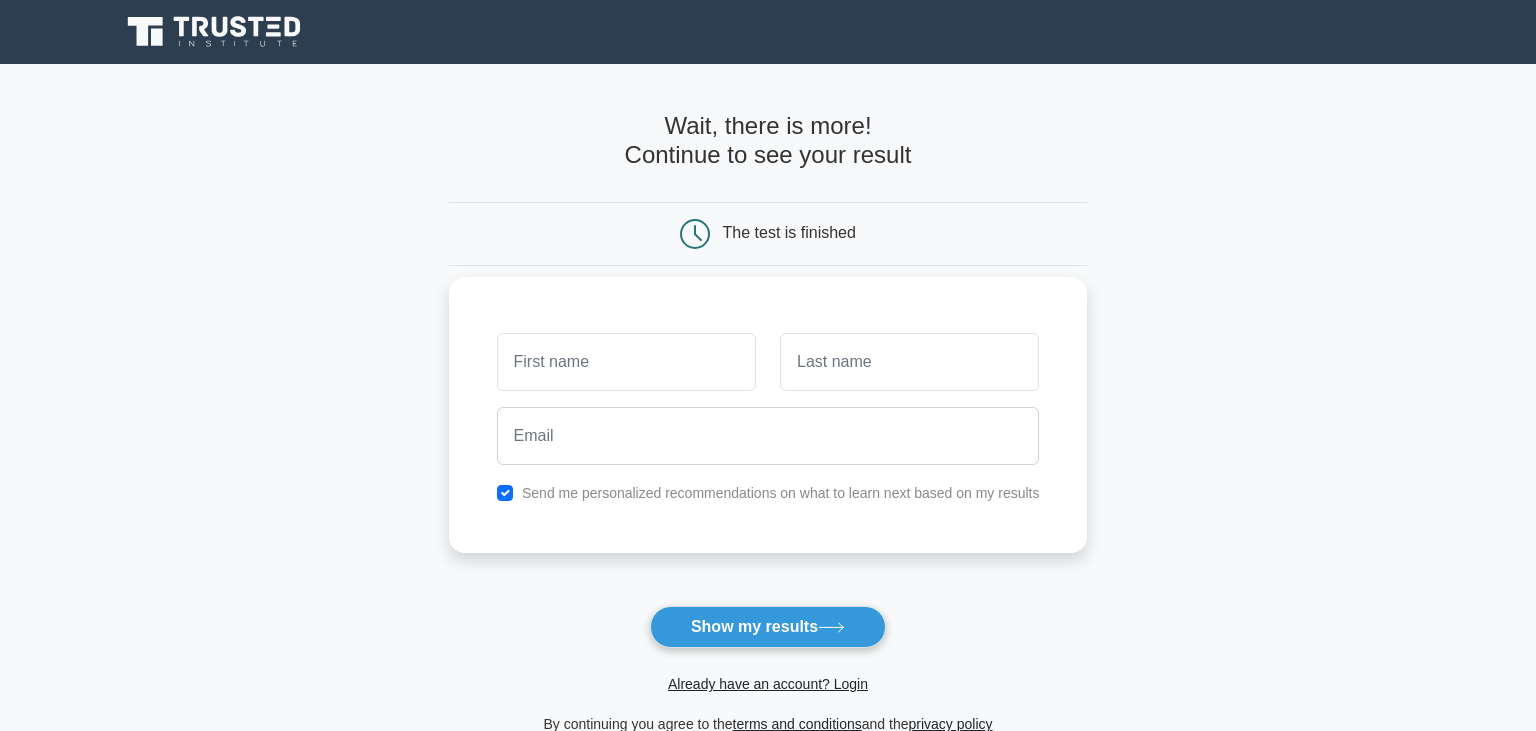 click on "Send me personalized recommendations on what to learn next based on my results" at bounding box center (781, 493) 